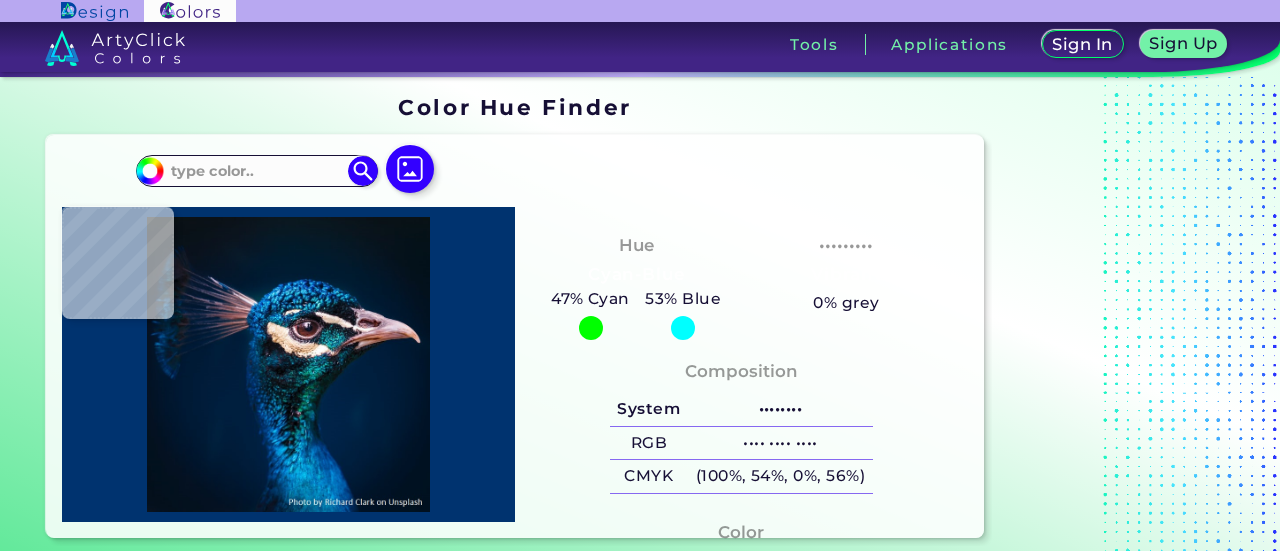scroll, scrollTop: 0, scrollLeft: 0, axis: both 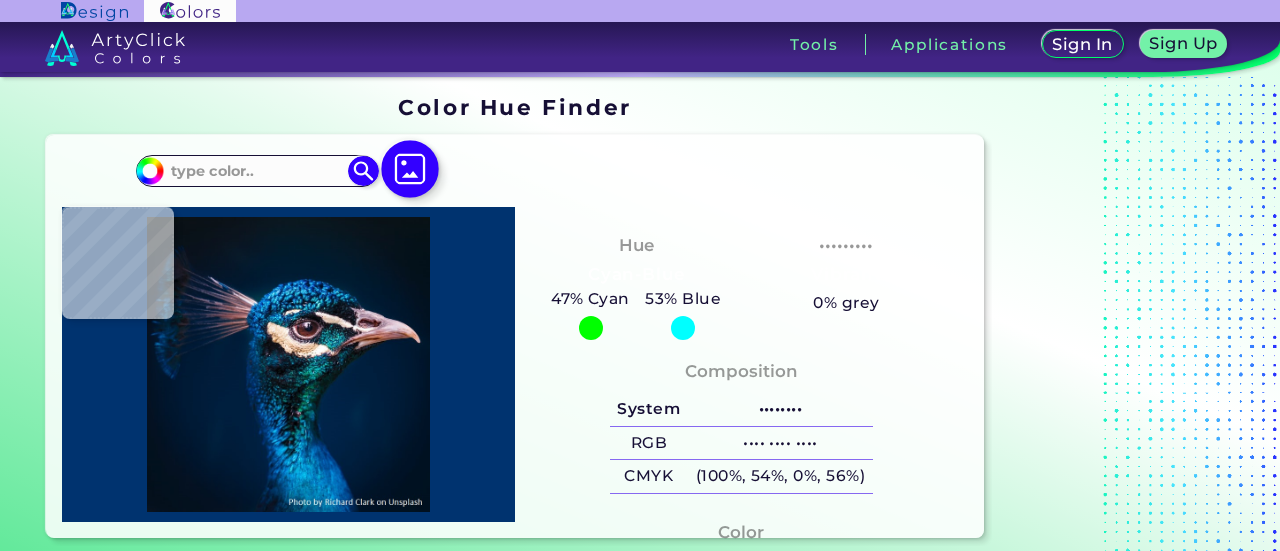 click at bounding box center (410, 170) 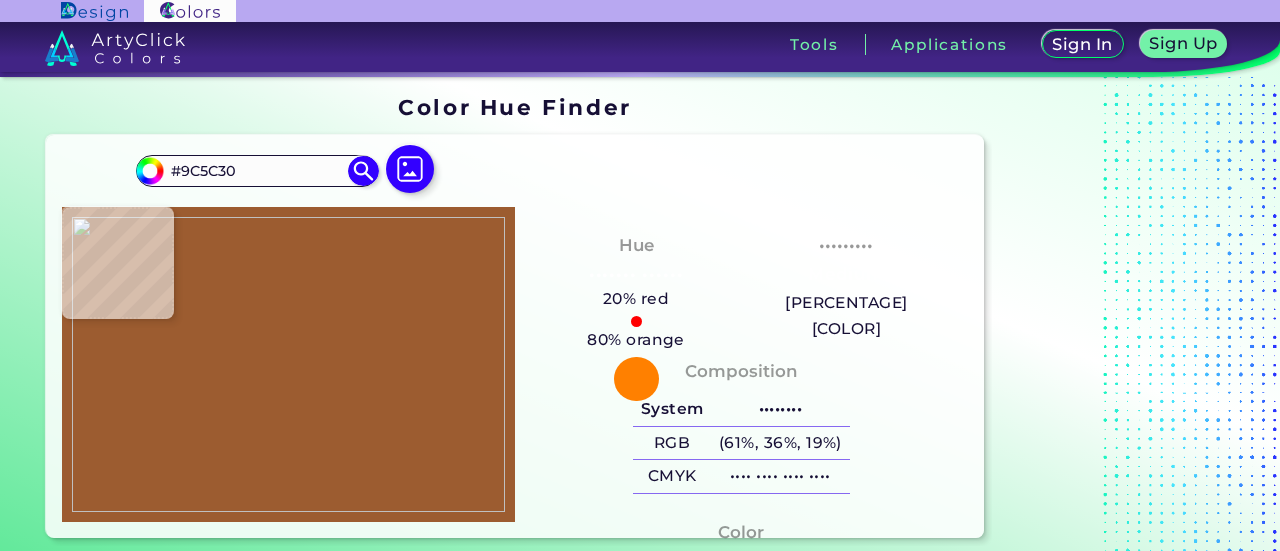 click at bounding box center (288, 364) 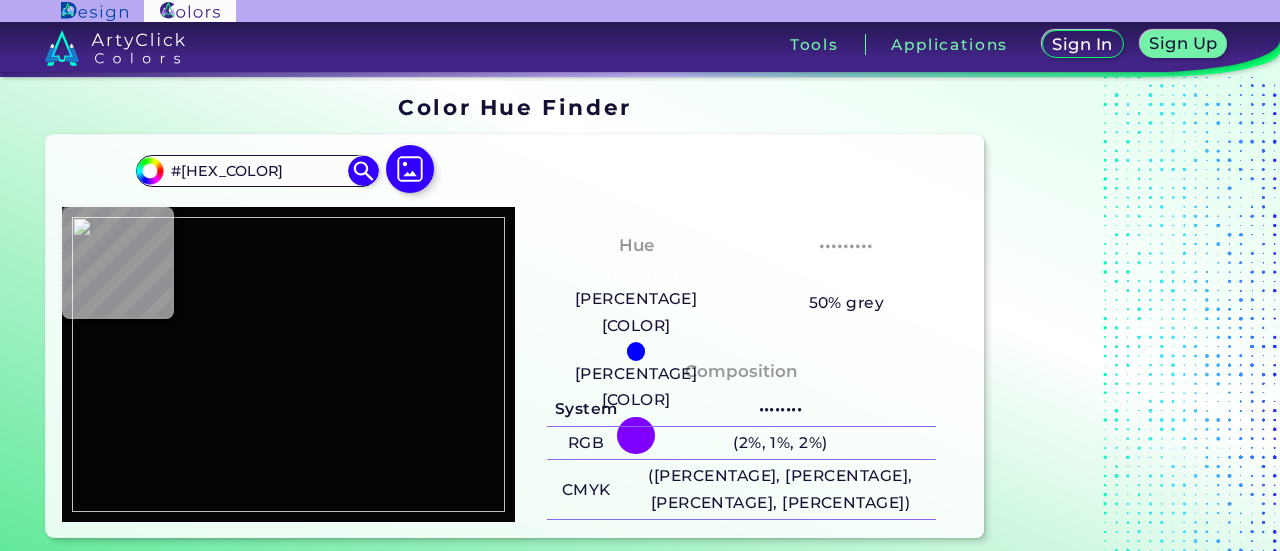 click at bounding box center (288, 364) 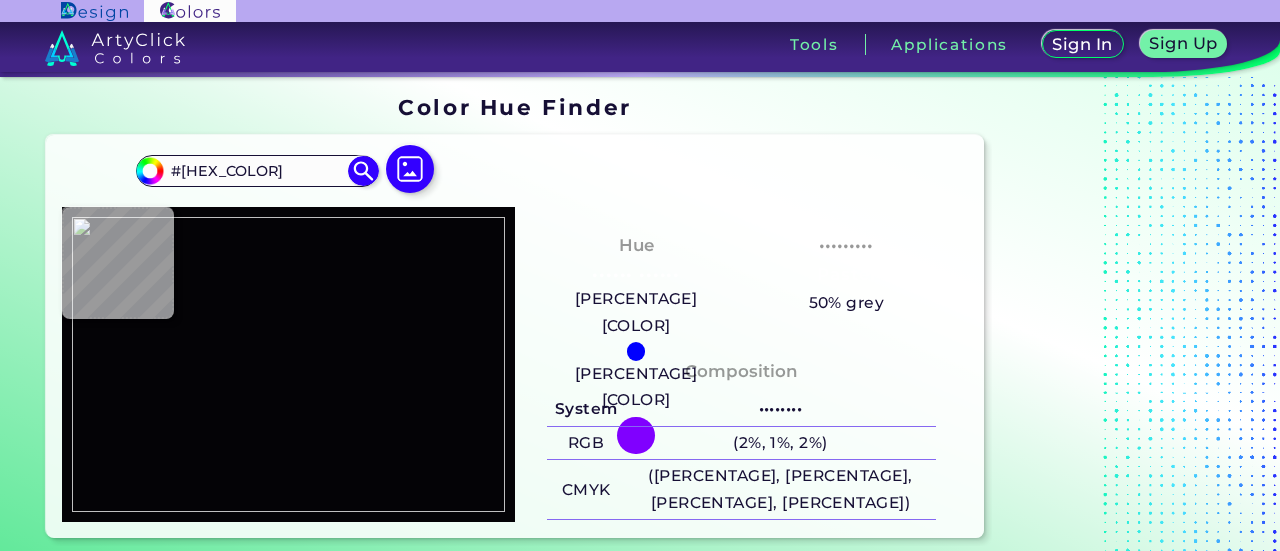 drag, startPoint x: 283, startPoint y: 169, endPoint x: 0, endPoint y: 156, distance: 283.29843 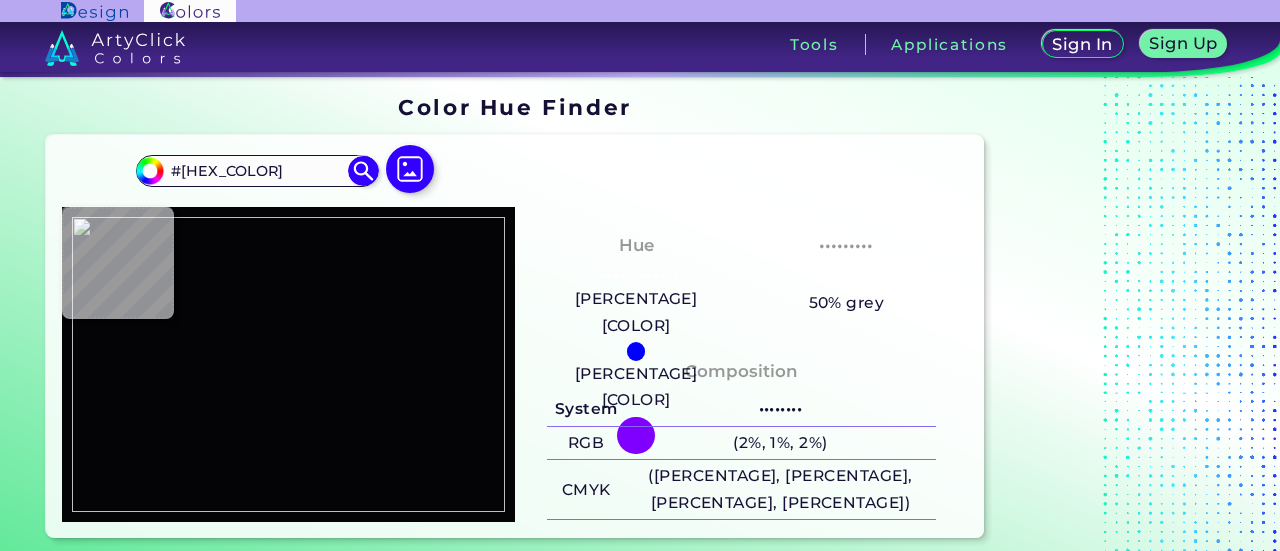 click on "Color Hue Finder
Color Hue Finder
[HEX_COLOR]
[HEX_COLOR]
Acadia   ◉ Acid Green   ◉ Aero Blue   ◉ Alabaster   ◉ Albescent White   ◉ Algae   ◉ Algae Green   ◉ Alice Blue   ◉ Alien Green   ◉ Almond   ◉ Almond Frost   ◉ Almost Black   ◉ Alpine   ◉ Aluminium   ◉ Amaranth   ◉ Amethyst   ◉ Amethyst Smoke   ◉ Amour   ◉ Android Green   ◉ Antique Brass   ◉ Antique Bronze   ◉ Antique Fuchsia" at bounding box center [640, 317] 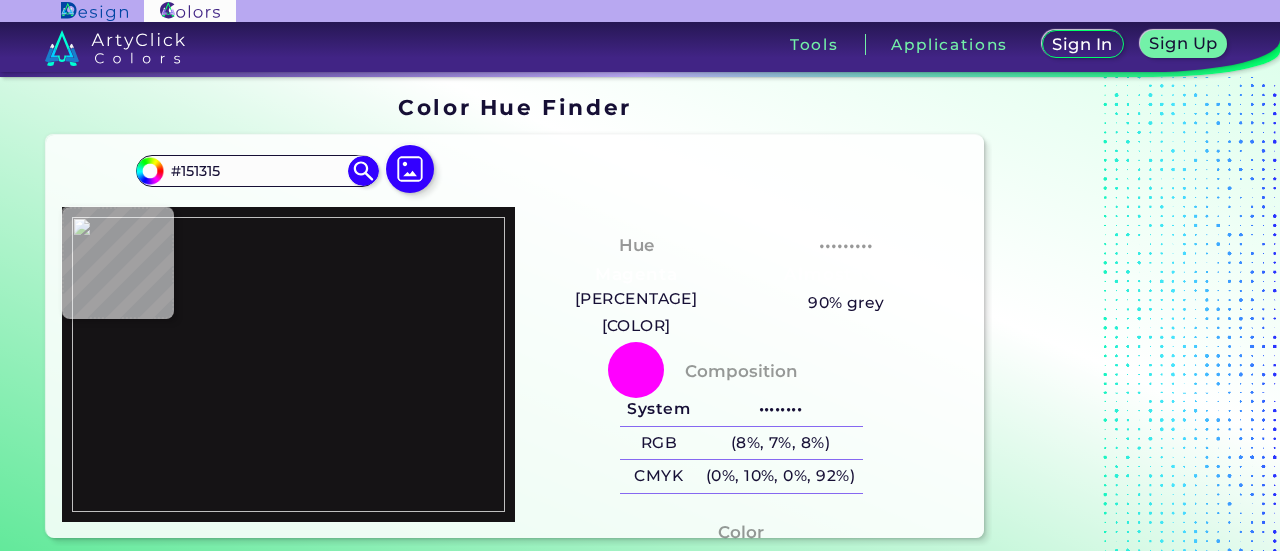 click at bounding box center [288, 364] 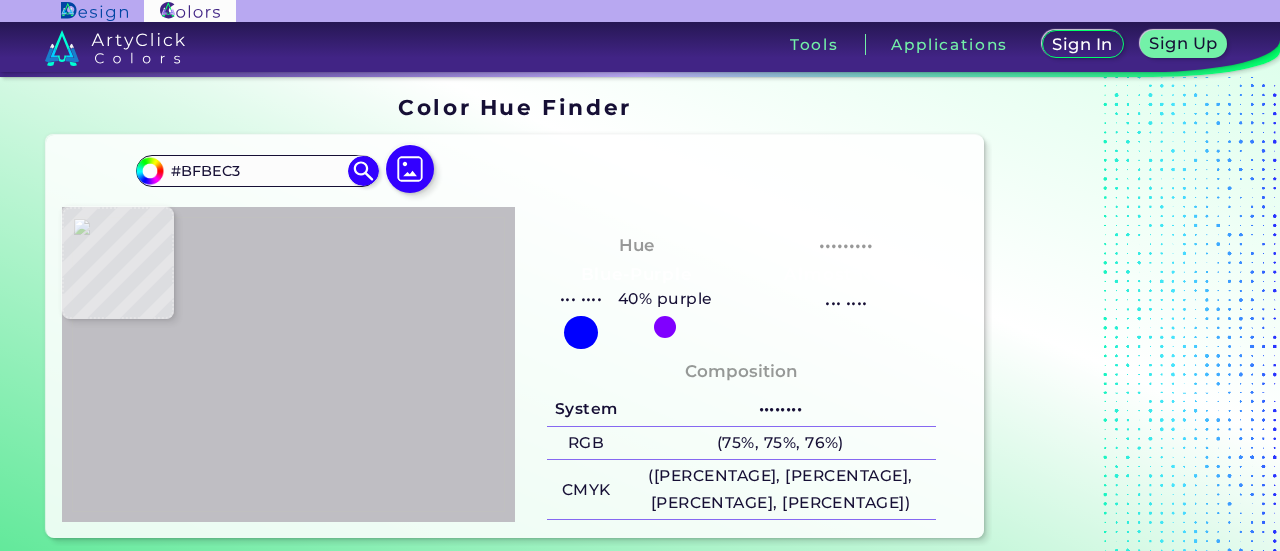 click at bounding box center (288, 364) 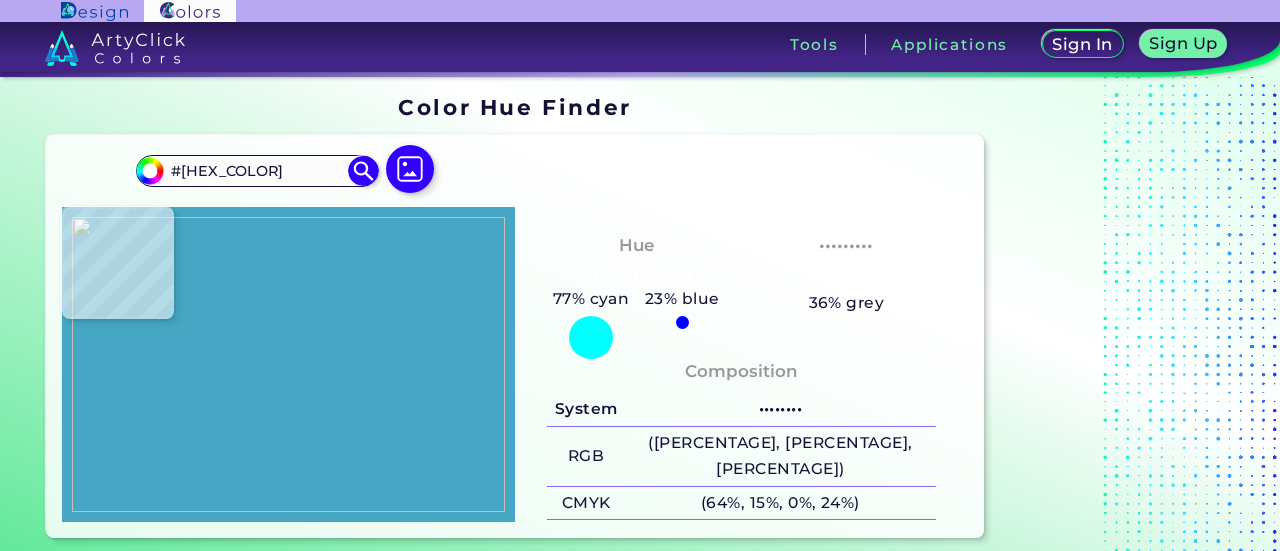 click at bounding box center [288, 364] 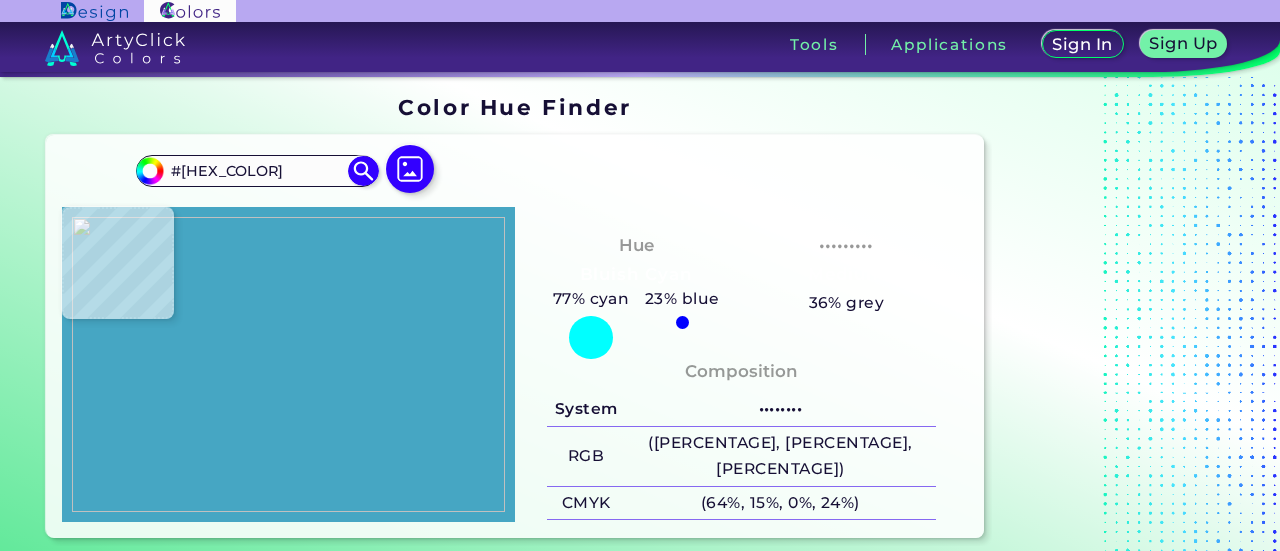 drag, startPoint x: 278, startPoint y: 173, endPoint x: 0, endPoint y: 150, distance: 278.94983 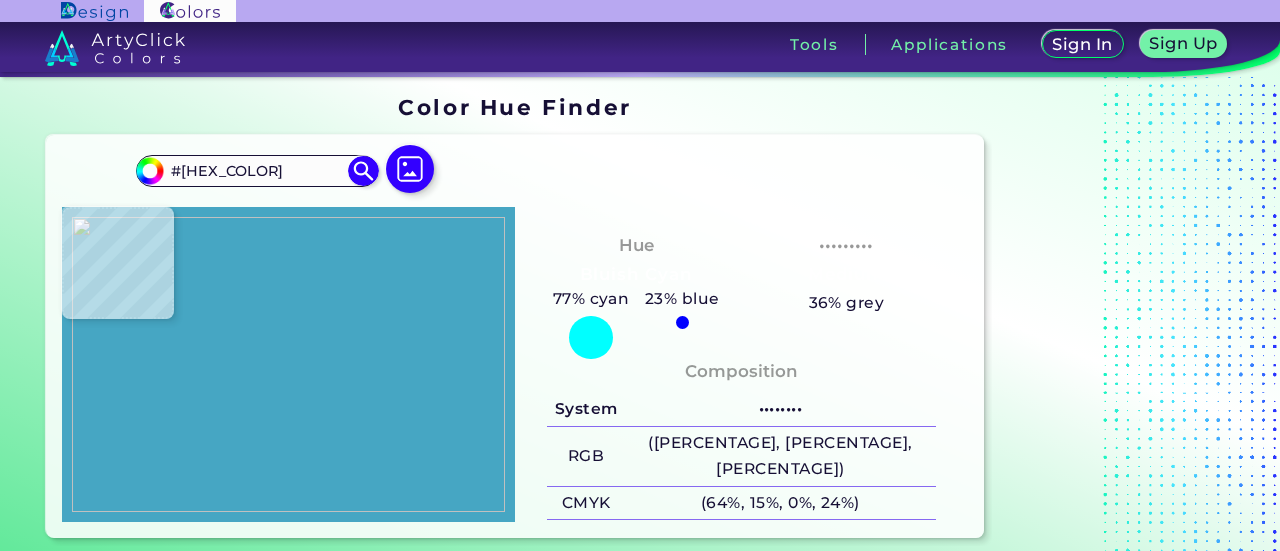 click on "••••• ••• ••••••
••••• ••• ••••••
•••••••
•••••••
••••••   • •••• •••••   • •••• ••••   • •••••••••   • ••••••••• •••••   • •••••   • ••••• •••••   • ••••• ••••   • ••••• •••••   • ••••••   • •••••• •••••   • •••••• •••••   • ••••••   • •••••••••   • ••••••••   • ••••••••   • •••••••• •••••   • •••••   • ••••••• •••••   • ••••••• •••••   • ••••••• ••••••   • ••••••• •••••••" at bounding box center [640, 317] 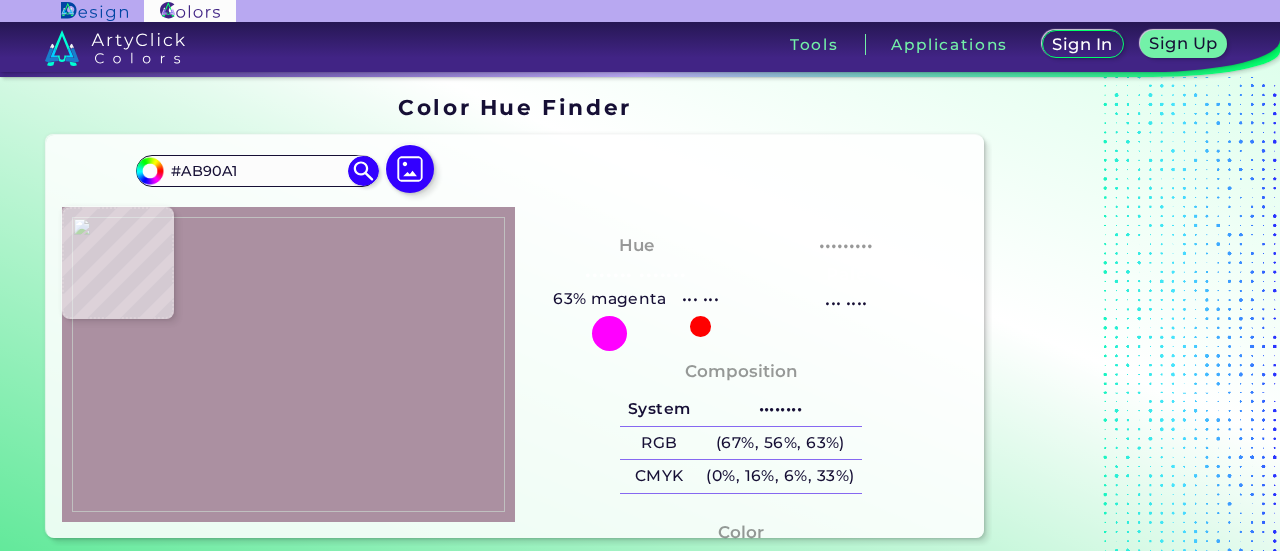 click at bounding box center (288, 364) 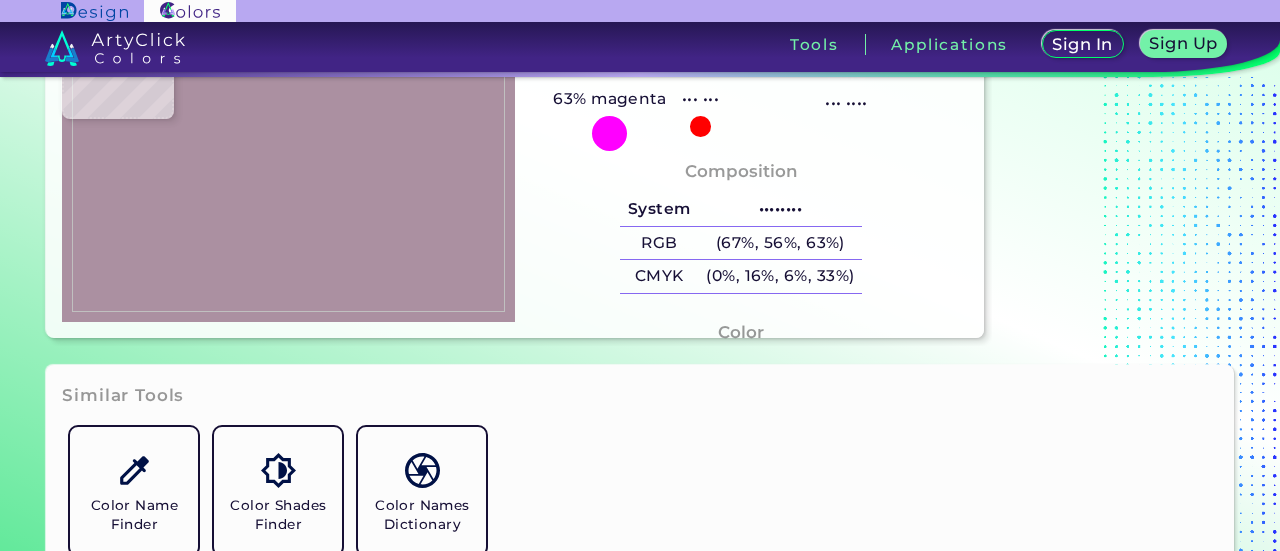 scroll, scrollTop: 0, scrollLeft: 0, axis: both 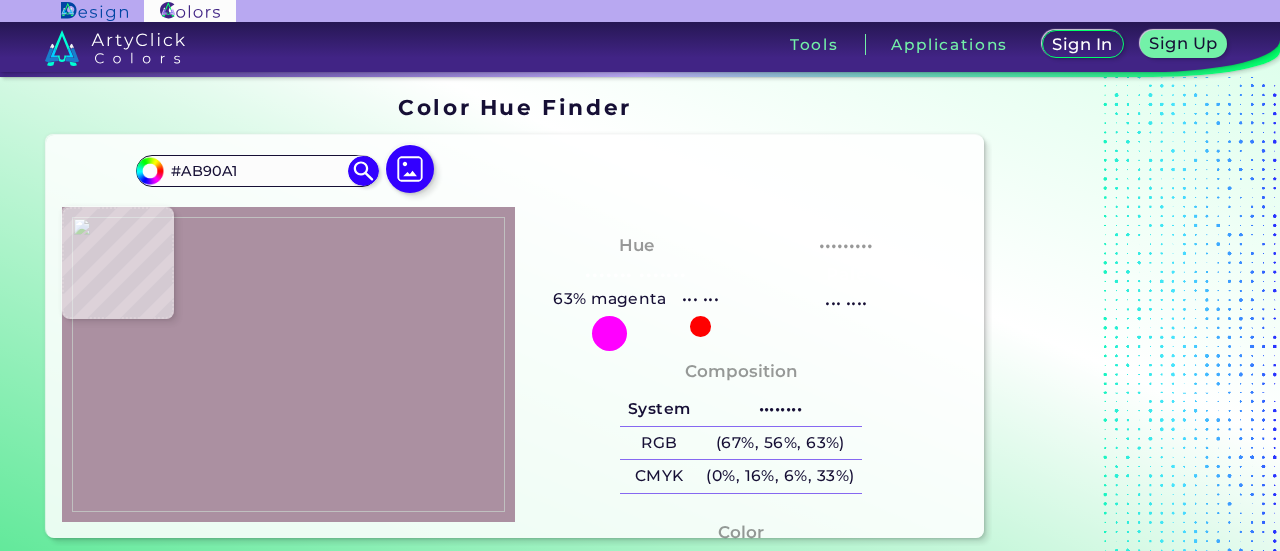 click at bounding box center (288, 364) 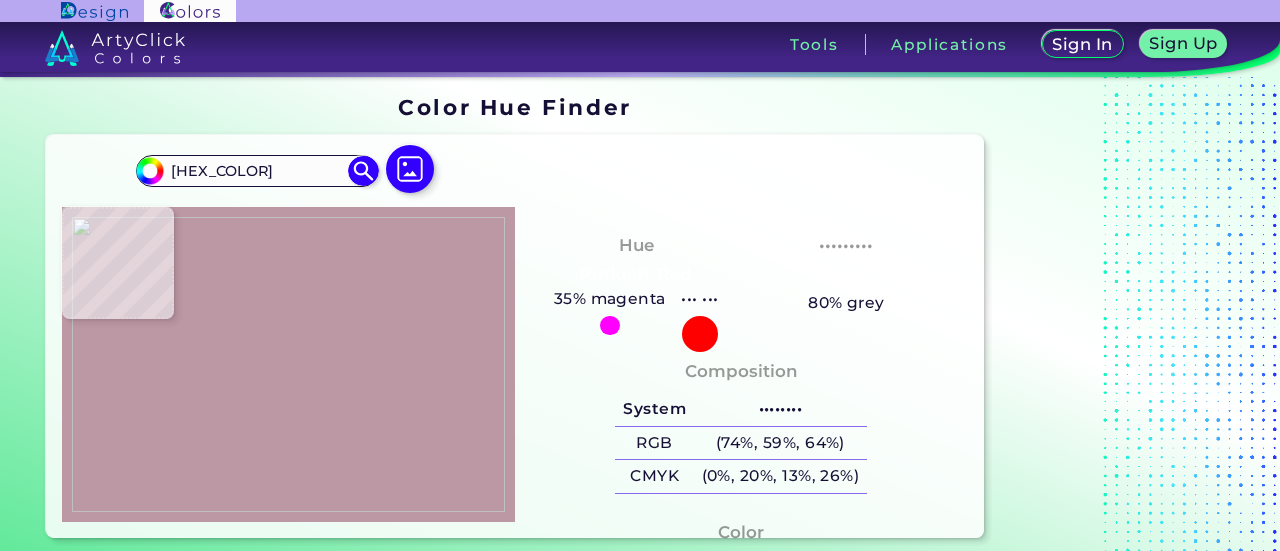 click at bounding box center (288, 364) 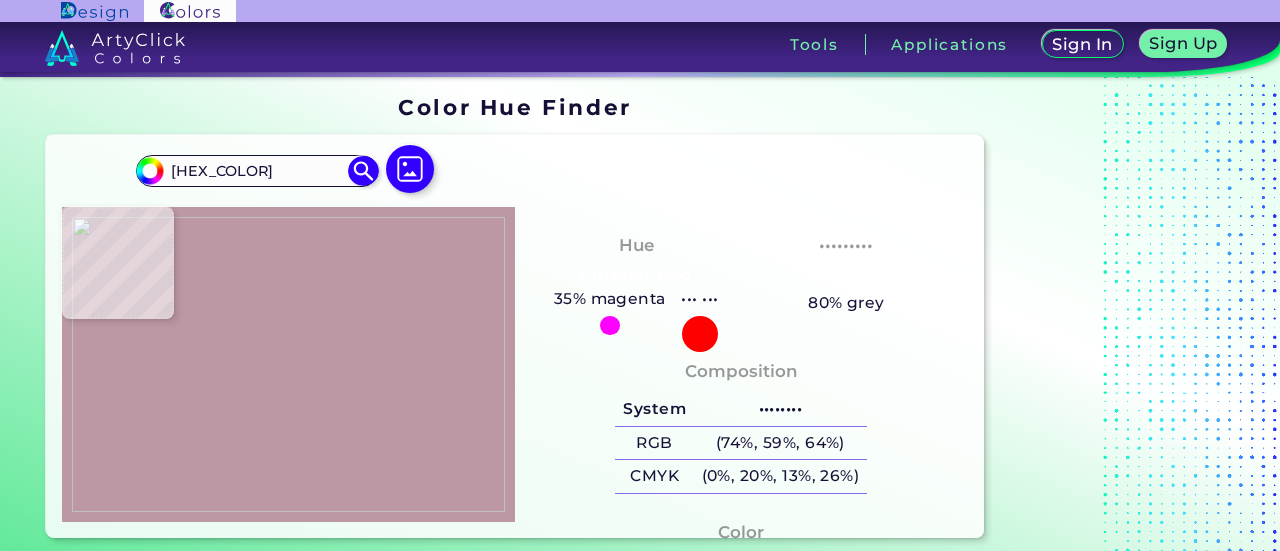 drag, startPoint x: 291, startPoint y: 168, endPoint x: 0, endPoint y: 153, distance: 291.38635 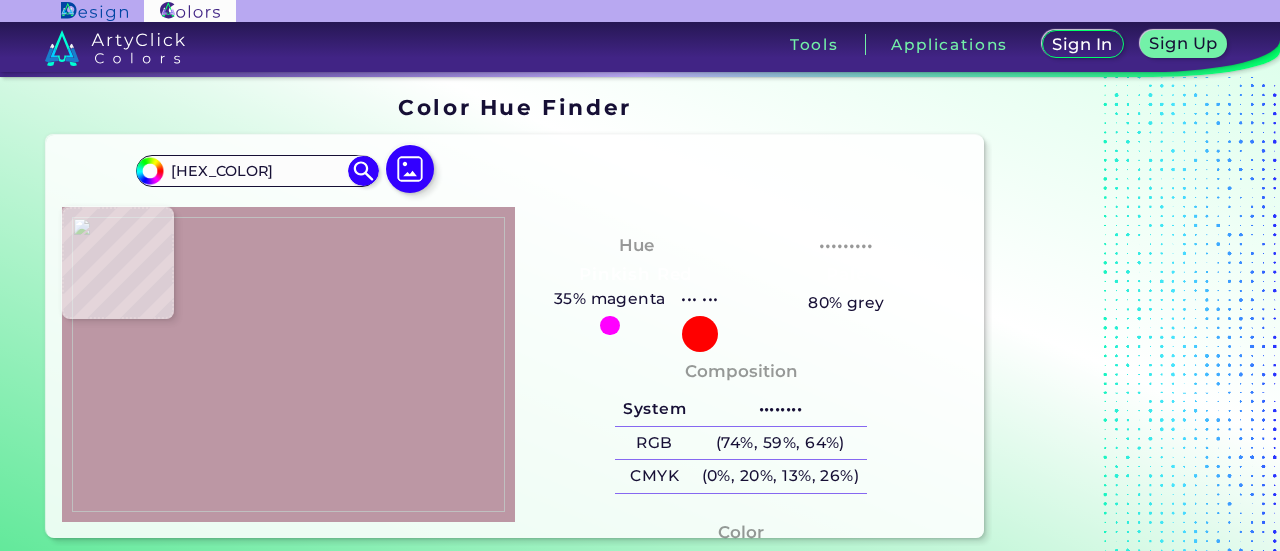 click on "Color Hue Finder
Color Hue Finder
Acadia   ◉ Acid Green   ◉ Aero Blue   ◉ Alabaster   ◉ Albescent White   ◉ Algae   ◉ Algae Green   ◉ Alice Blue   ◉ Alien Green   ◉ Almond   ◉ Almond Frost   ◉ Almost Black   ◉ Alpine   ◉ Aluminium   ◉ Amaranth   ◉ Amethyst   ◉ Amethyst Smoke   ◉ Amour   ◉ Android Green   ◉ Antique Brass   ◉ Antique Bronze   ◉ Antique Fuchsia" at bounding box center (640, 317) 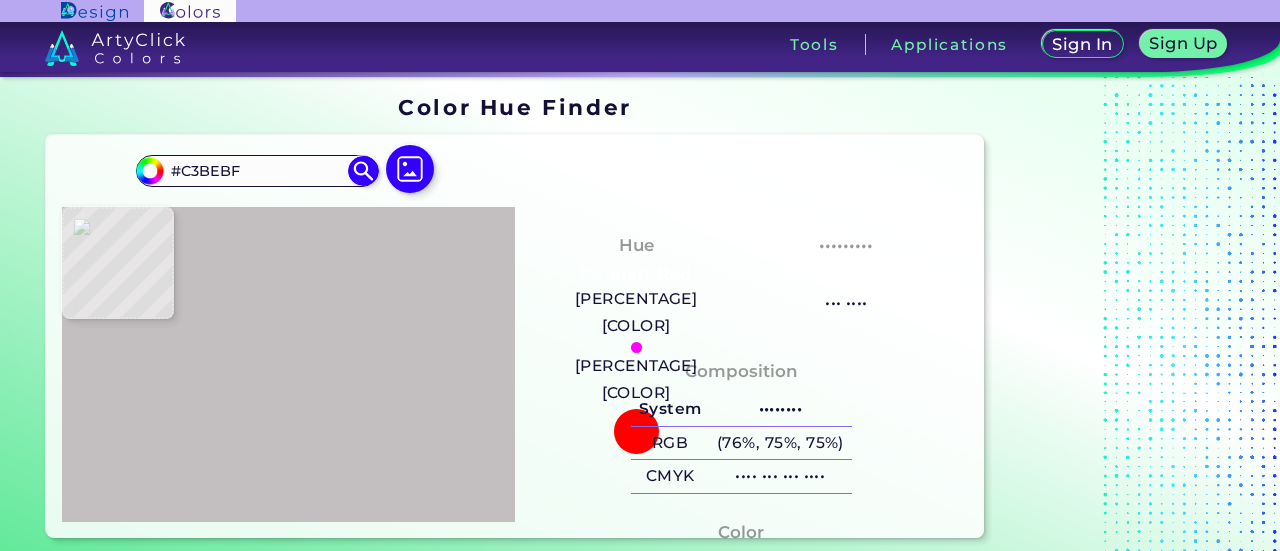 click at bounding box center [288, 364] 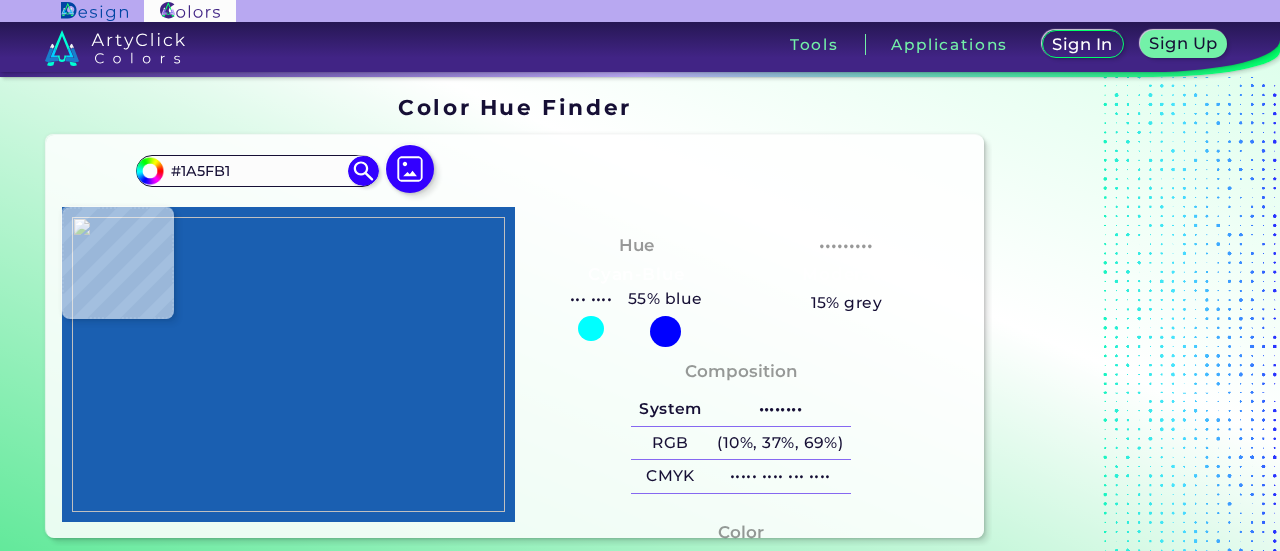 click at bounding box center (288, 364) 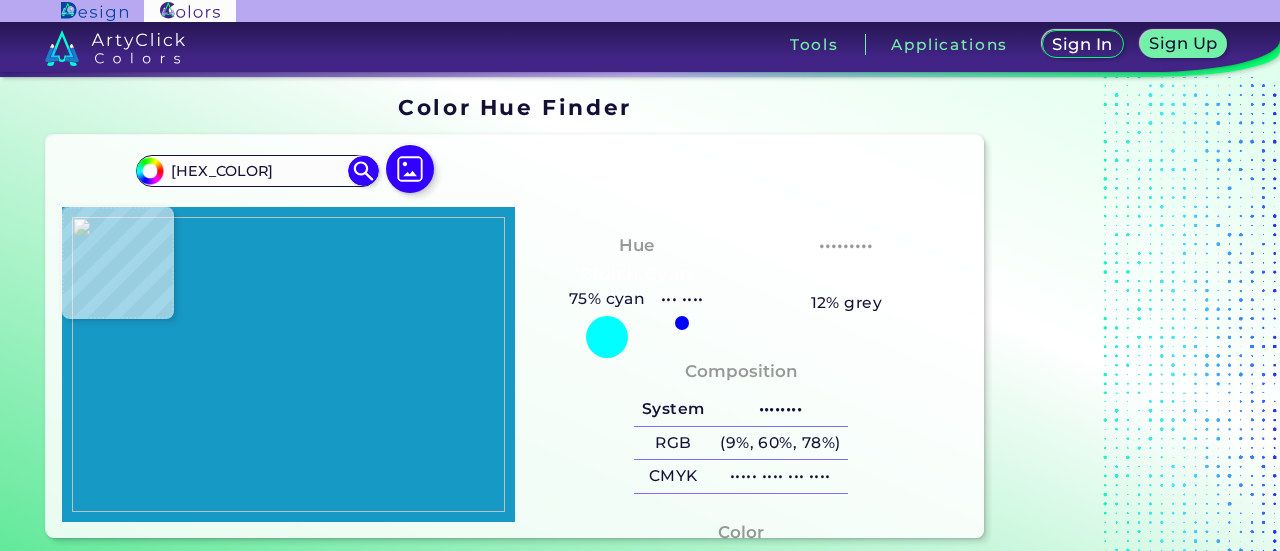 click at bounding box center [288, 364] 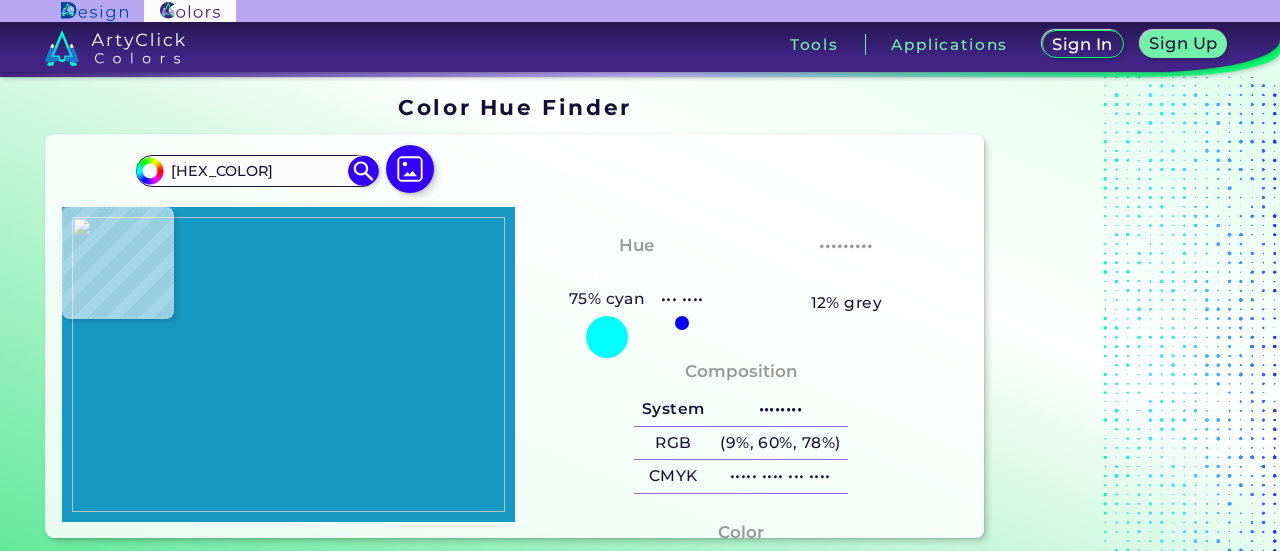 drag, startPoint x: 248, startPoint y: 173, endPoint x: 0, endPoint y: 163, distance: 248.20154 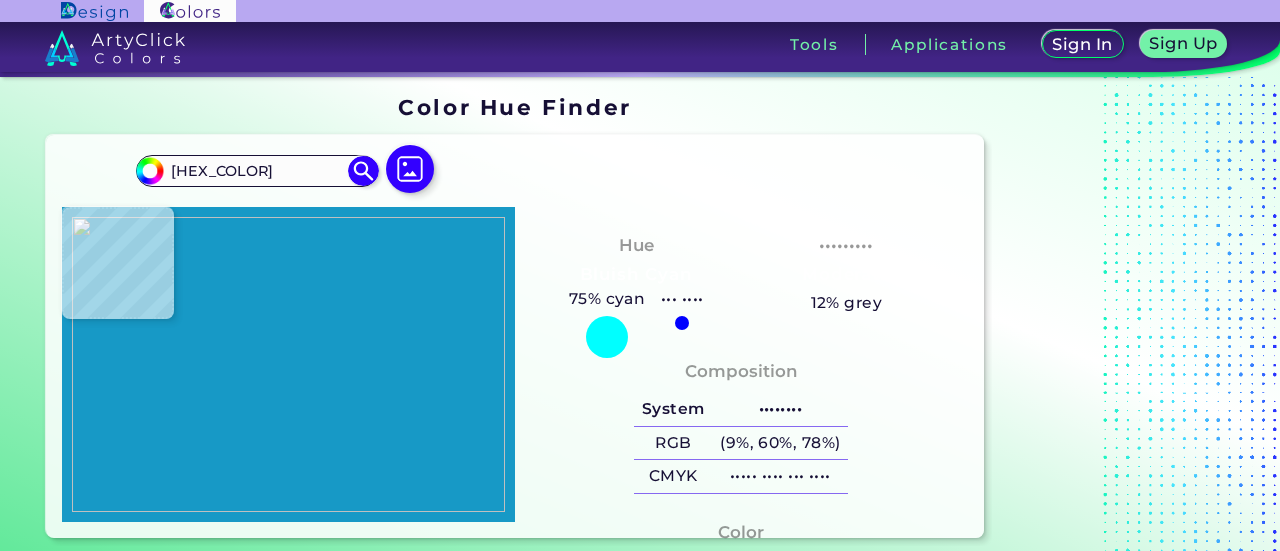 click on "Color Hue Finder
Color Hue Finder
#1799c6
#1799C6
Acadia   ◉ Acid Green   ◉ Aero Blue   ◉ Alabaster   ◉ Albescent White   ◉ Algae   ◉ Algae Green   ◉ Alice Blue   ◉ Alien Green   ◉ Almond   ◉ Almond Frost   ◉ Almost Black   ◉ Alpine   ◉ Aluminium   ◉ Amaranth   ◉ Amethyst   ◉ Amethyst Smoke   ◉ Amour   ◉ Android Green   ◉ Antique Brass   ◉ Antique Bronze   ◉ Antique Fuchsia" at bounding box center [640, 317] 